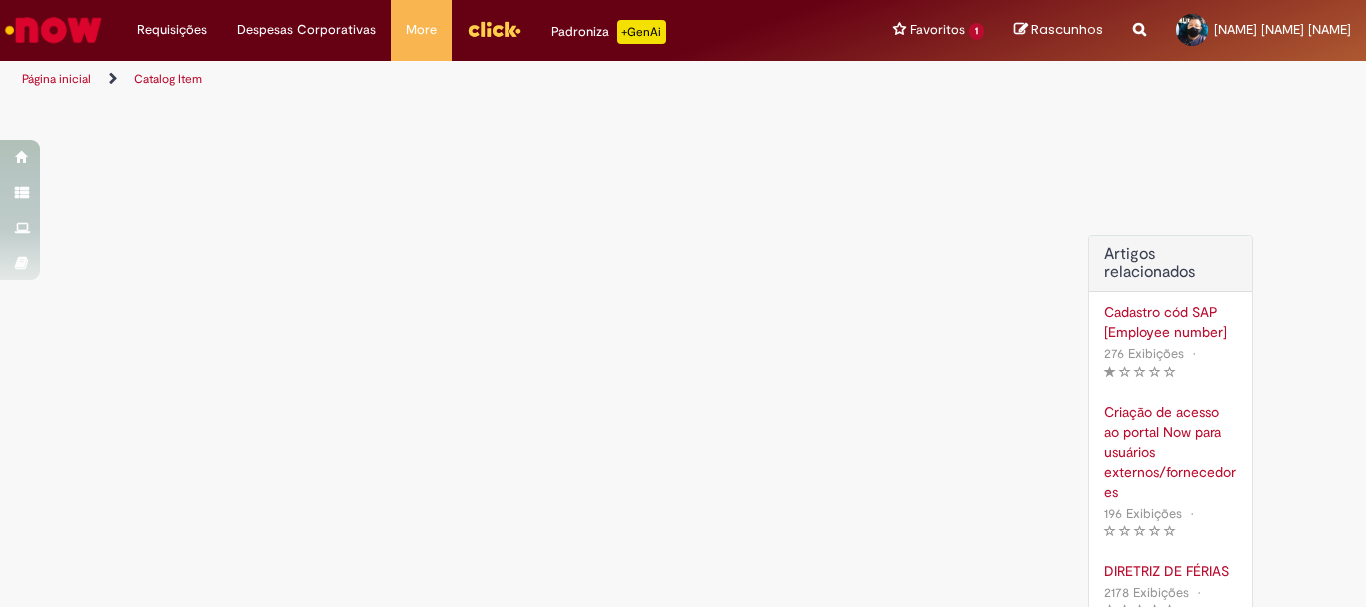 scroll, scrollTop: 0, scrollLeft: 0, axis: both 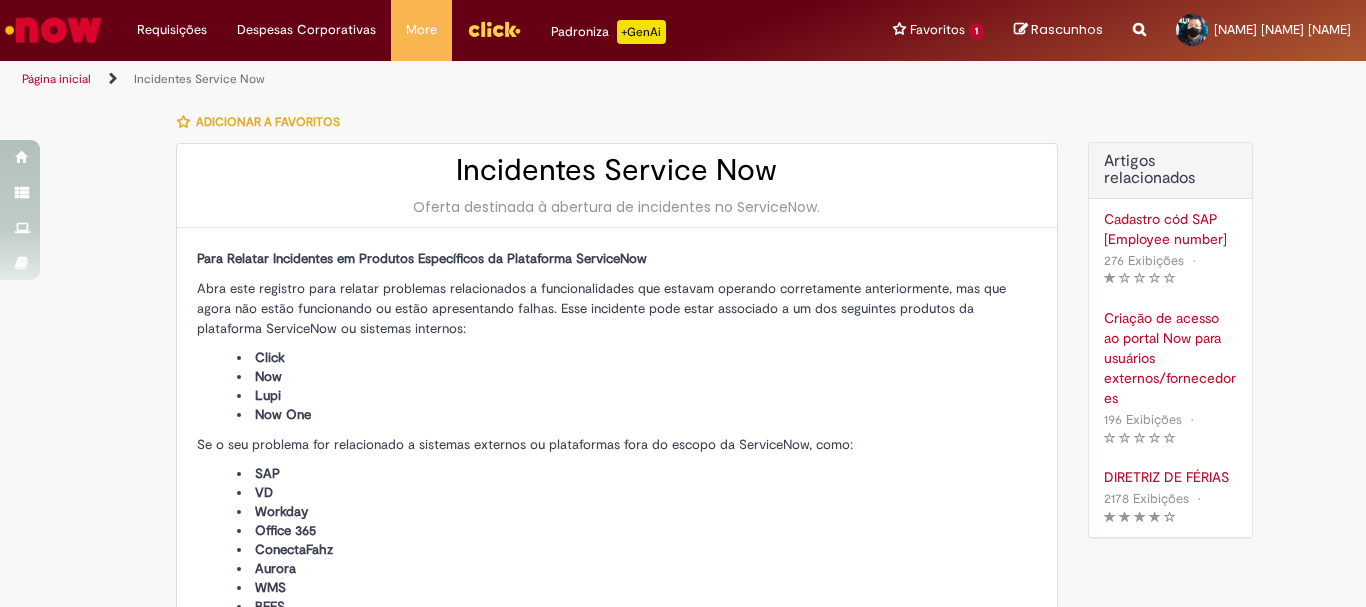 type on "**********" 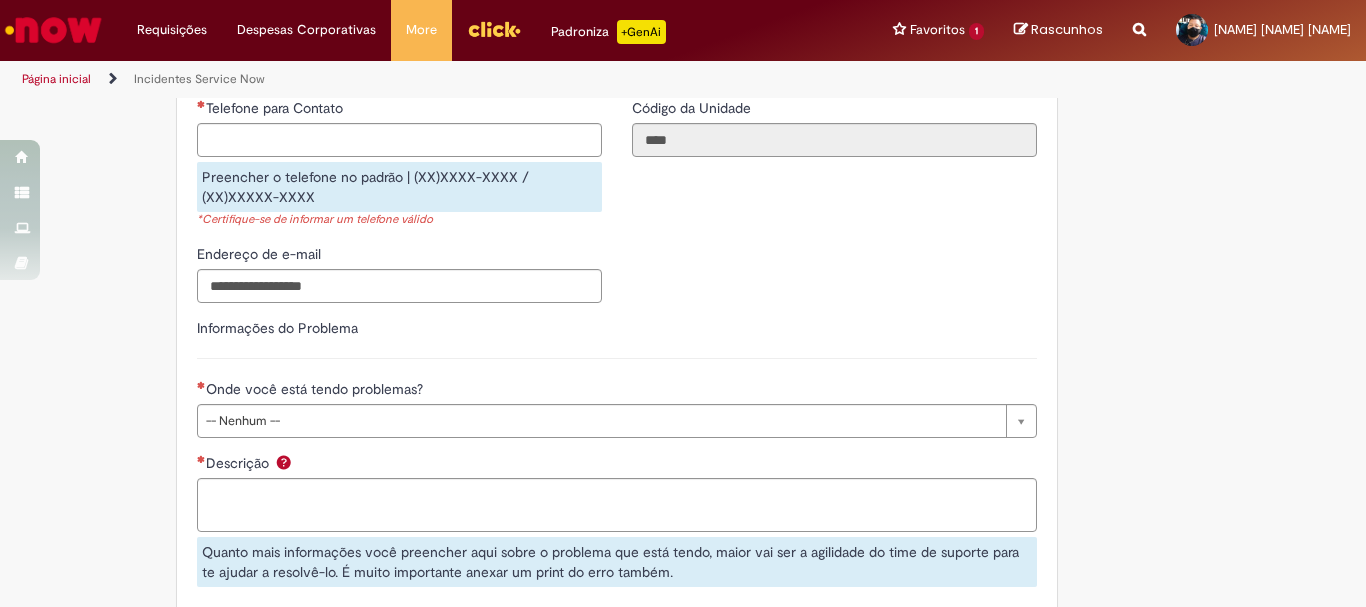 scroll, scrollTop: 362, scrollLeft: 0, axis: vertical 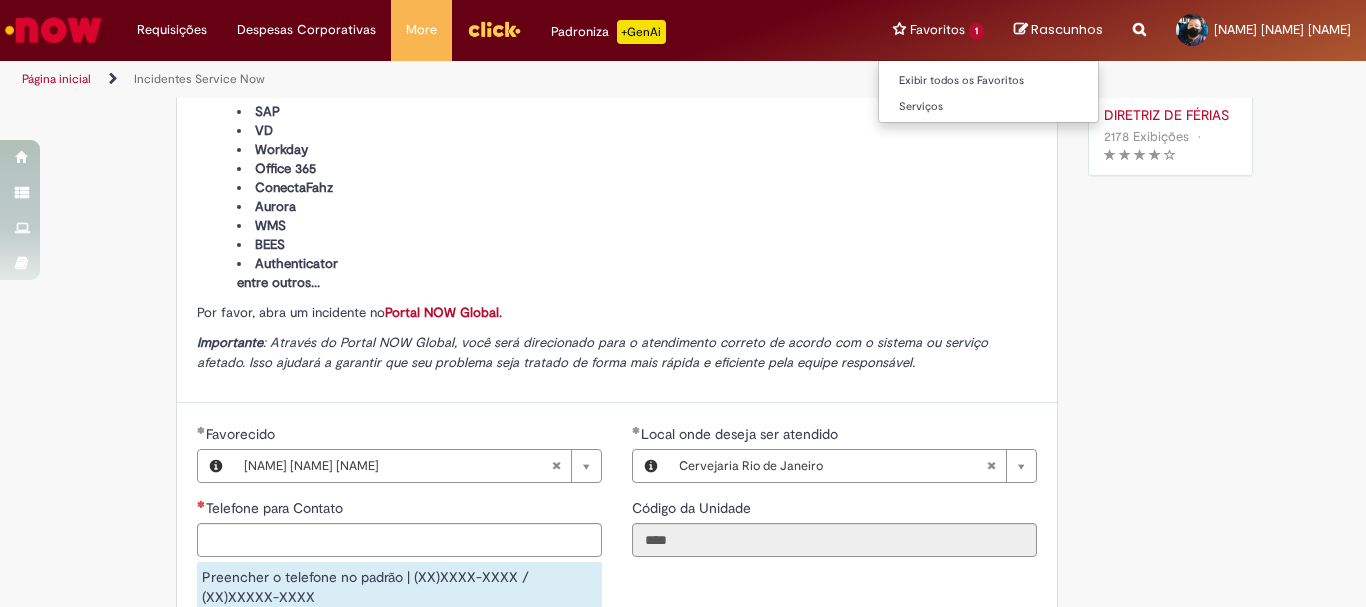click on "Favoritos   1
Exibir todos os Favoritos
Serviços" at bounding box center [938, 30] 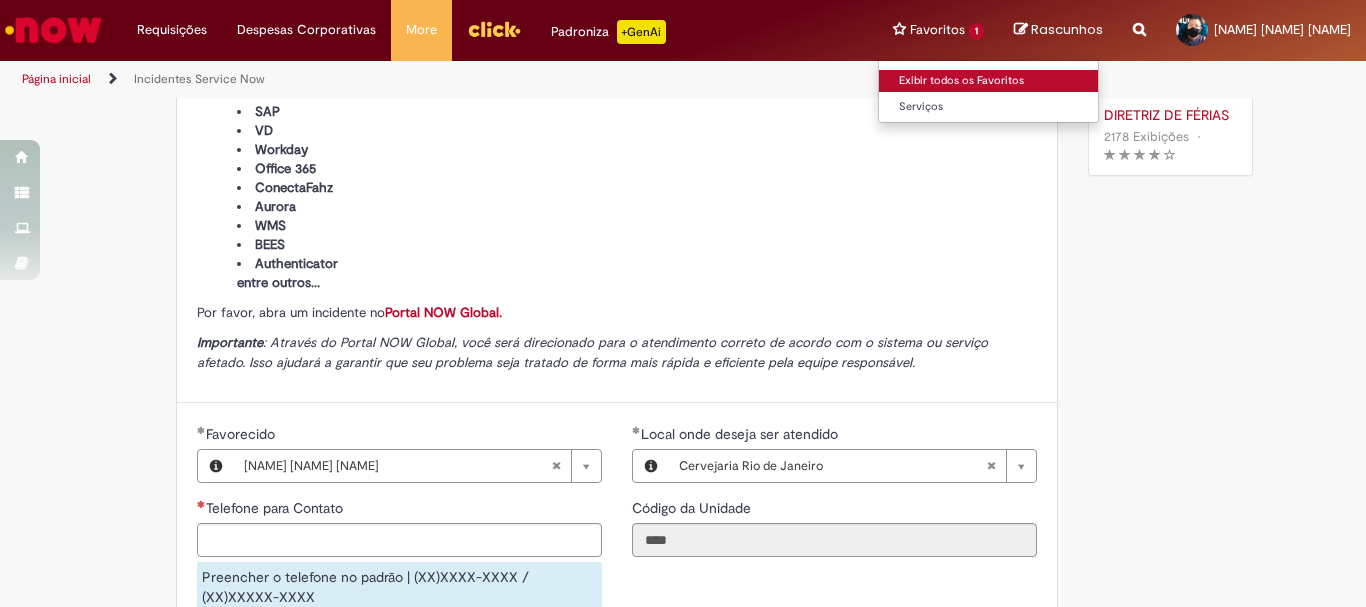 click on "Exibir todos os Favoritos" at bounding box center [989, 81] 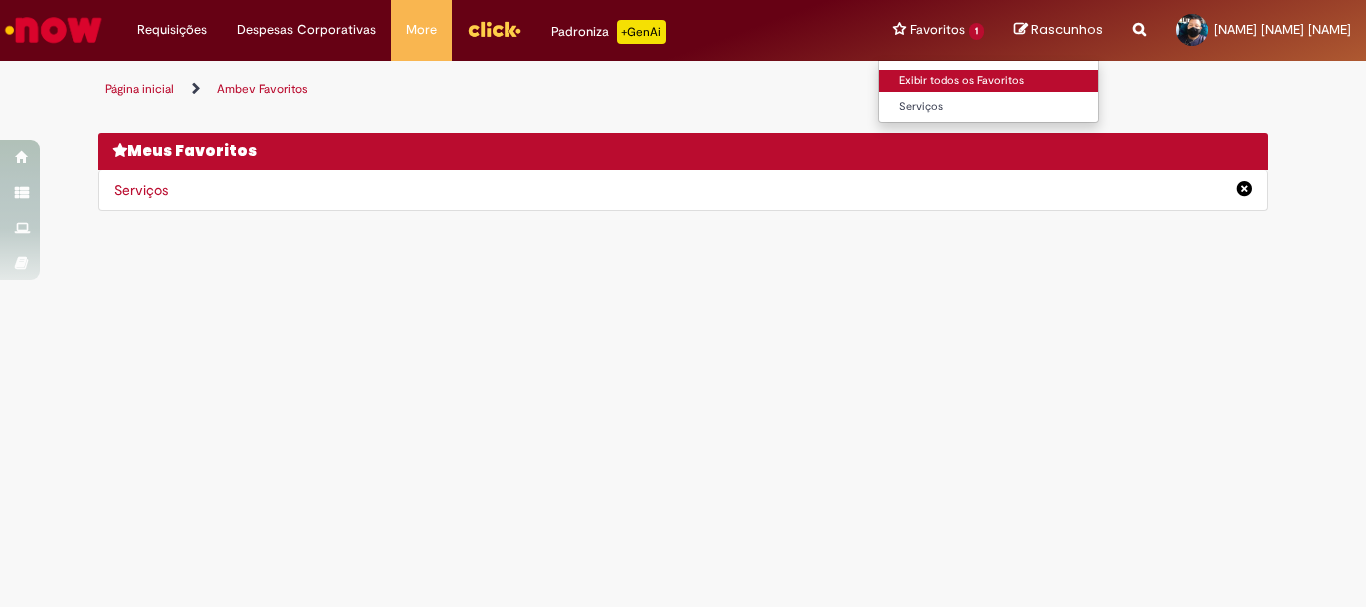 scroll, scrollTop: 0, scrollLeft: 0, axis: both 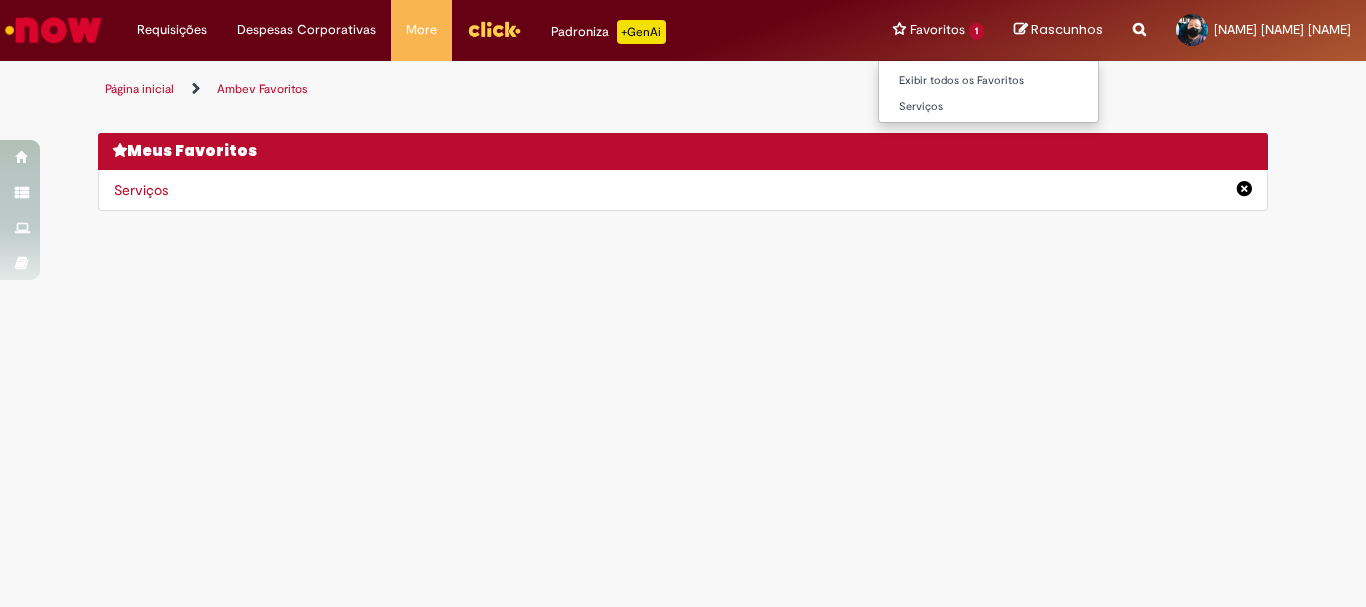 click on "Favoritos   1
Exibir todos os Favoritos
Serviços" at bounding box center [938, 30] 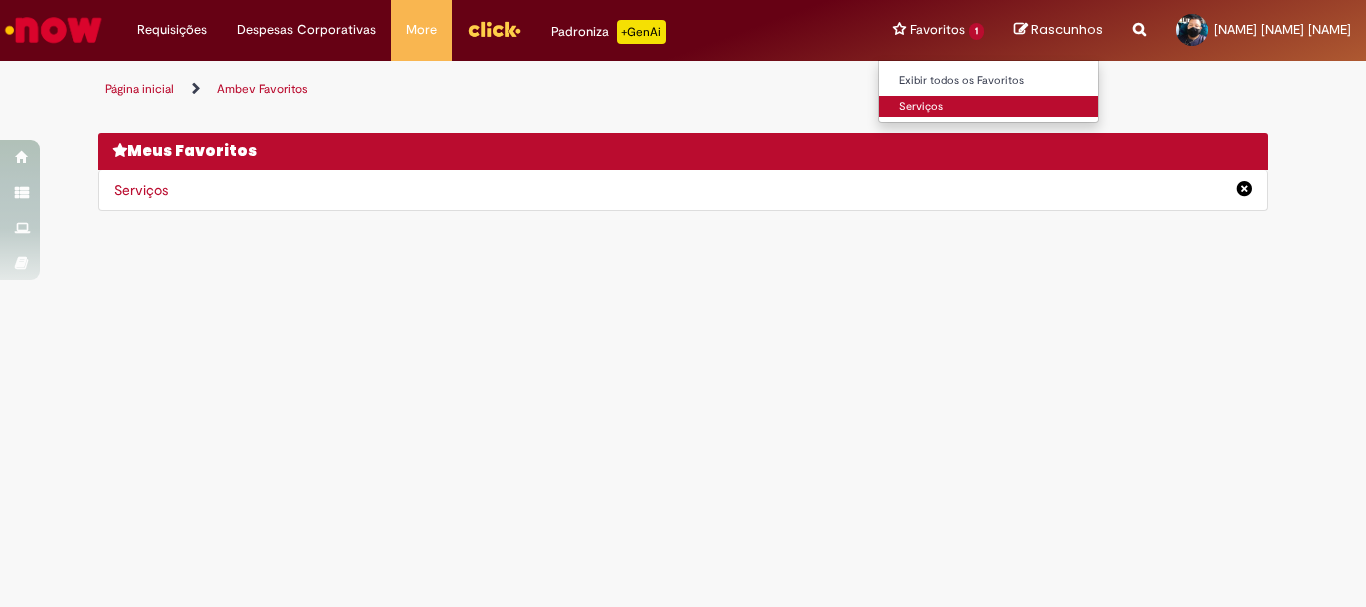click on "Serviços" at bounding box center (989, 107) 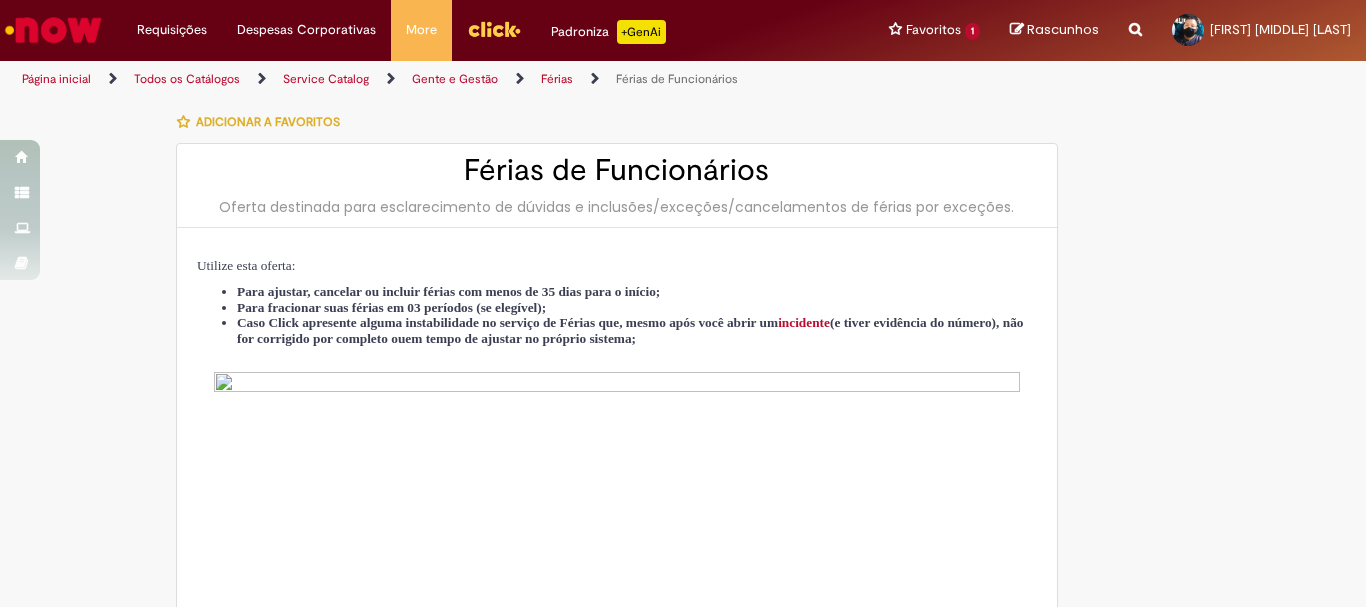 scroll, scrollTop: 0, scrollLeft: 0, axis: both 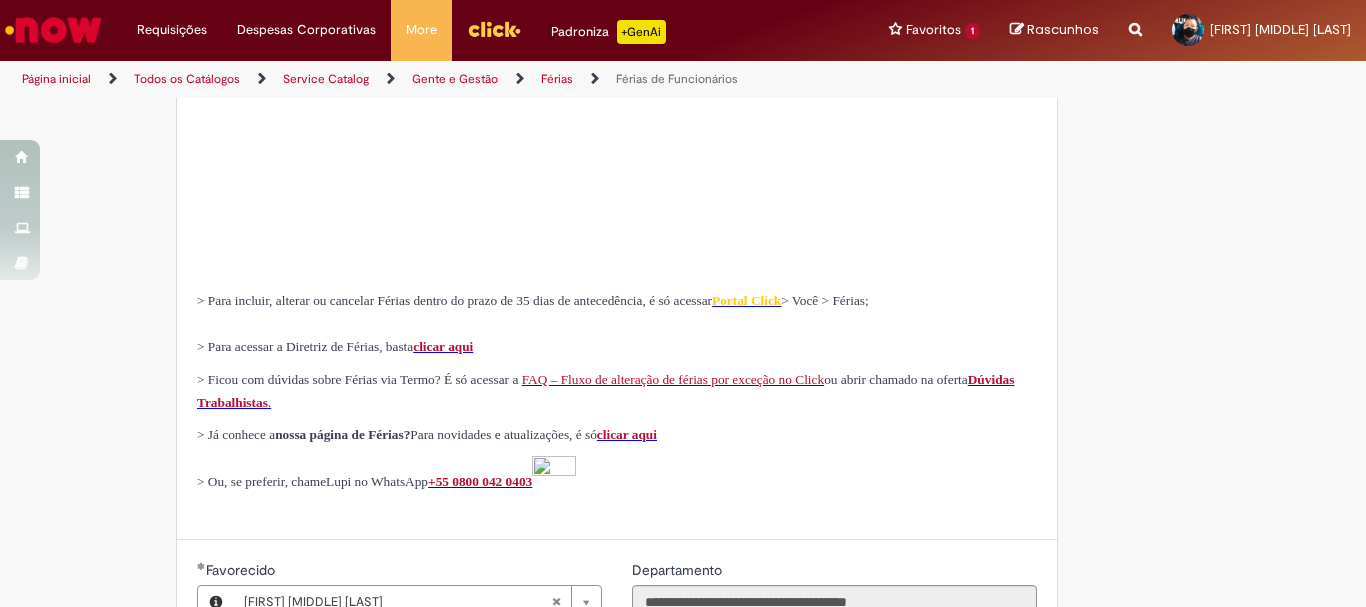 click on "clicar aqui" at bounding box center (443, 346) 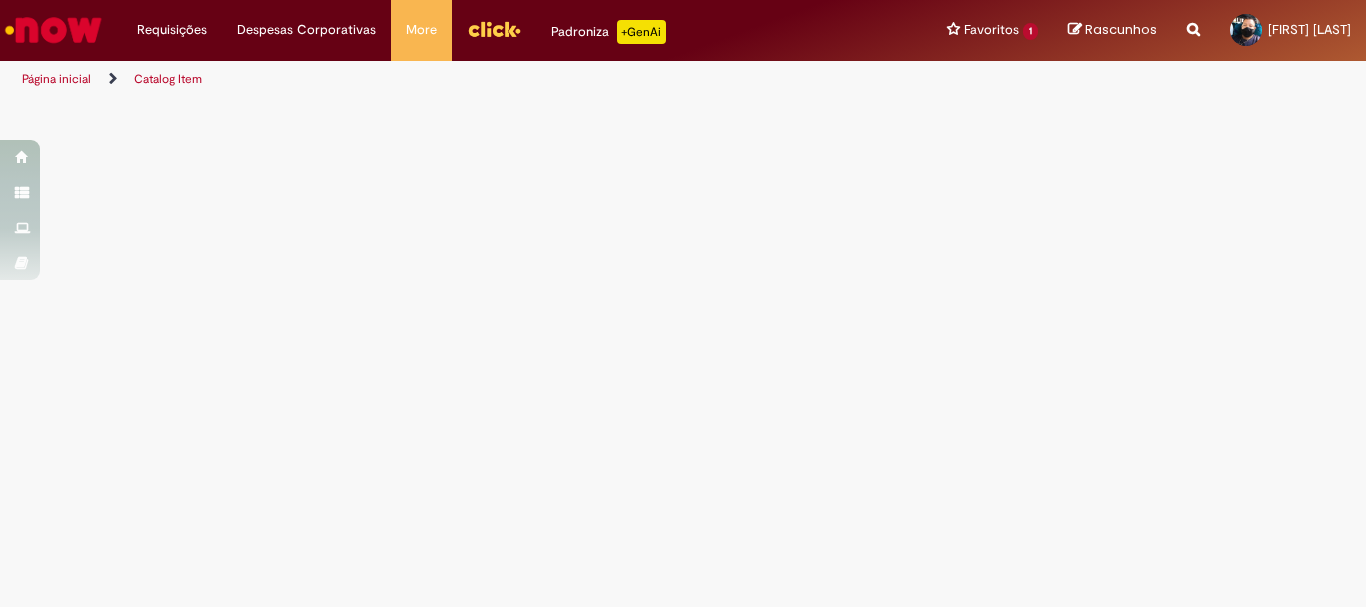 scroll, scrollTop: 0, scrollLeft: 0, axis: both 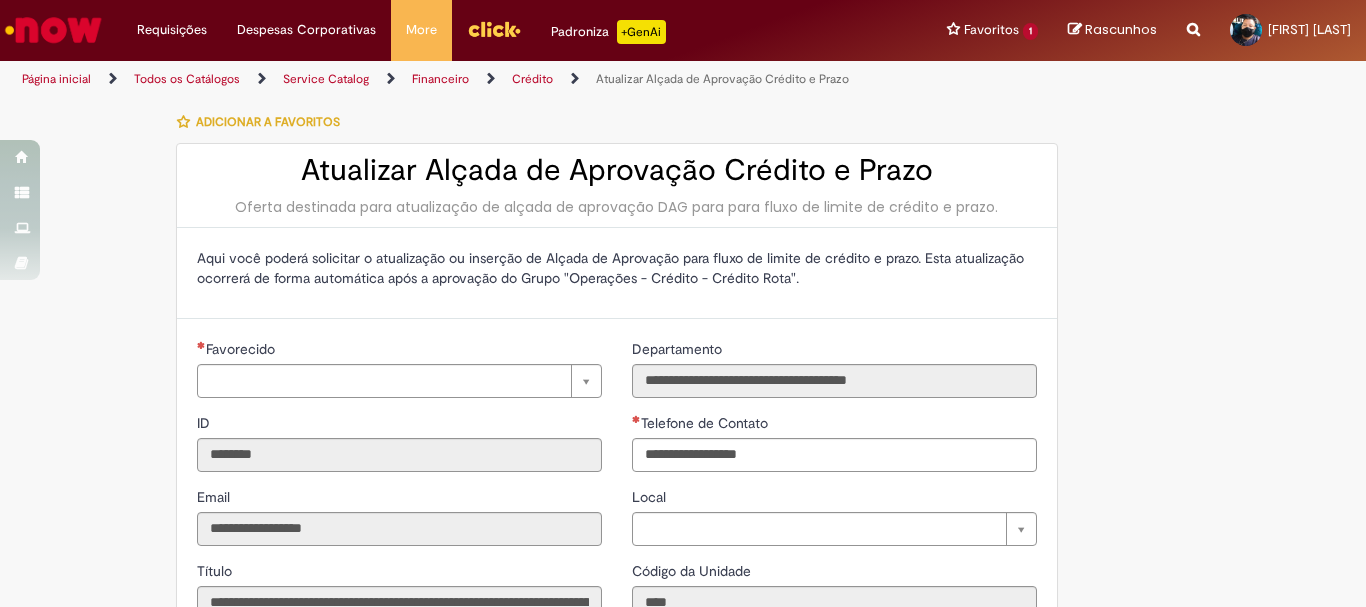type on "**********" 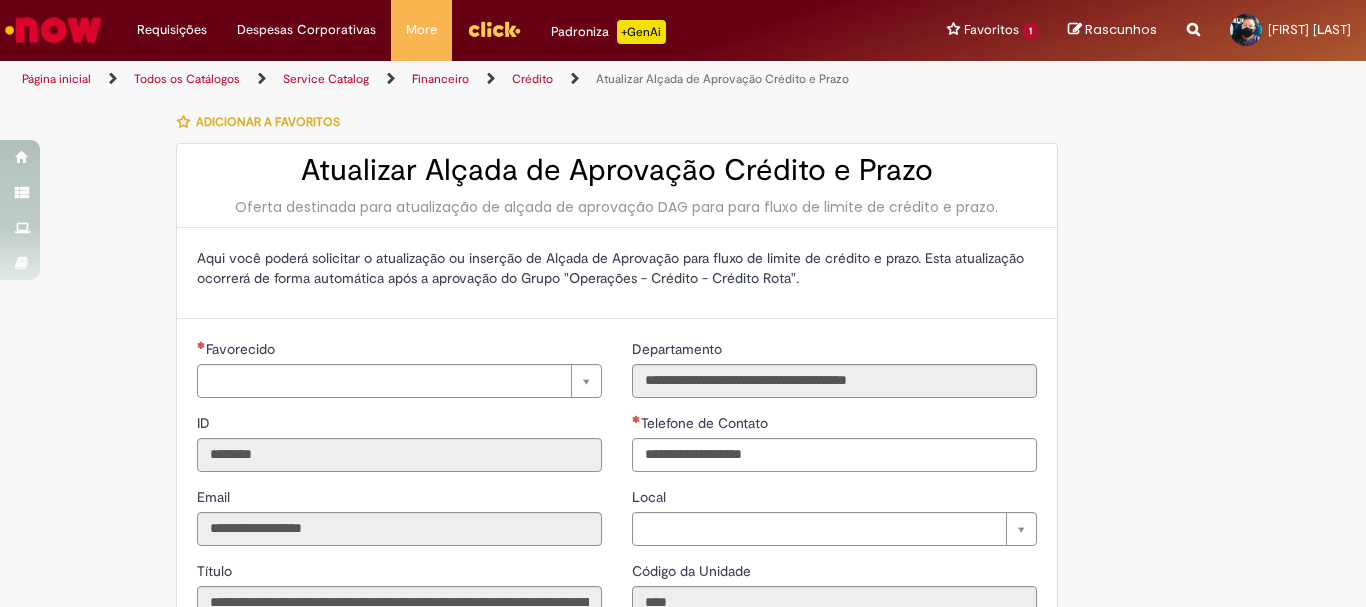 type on "**********" 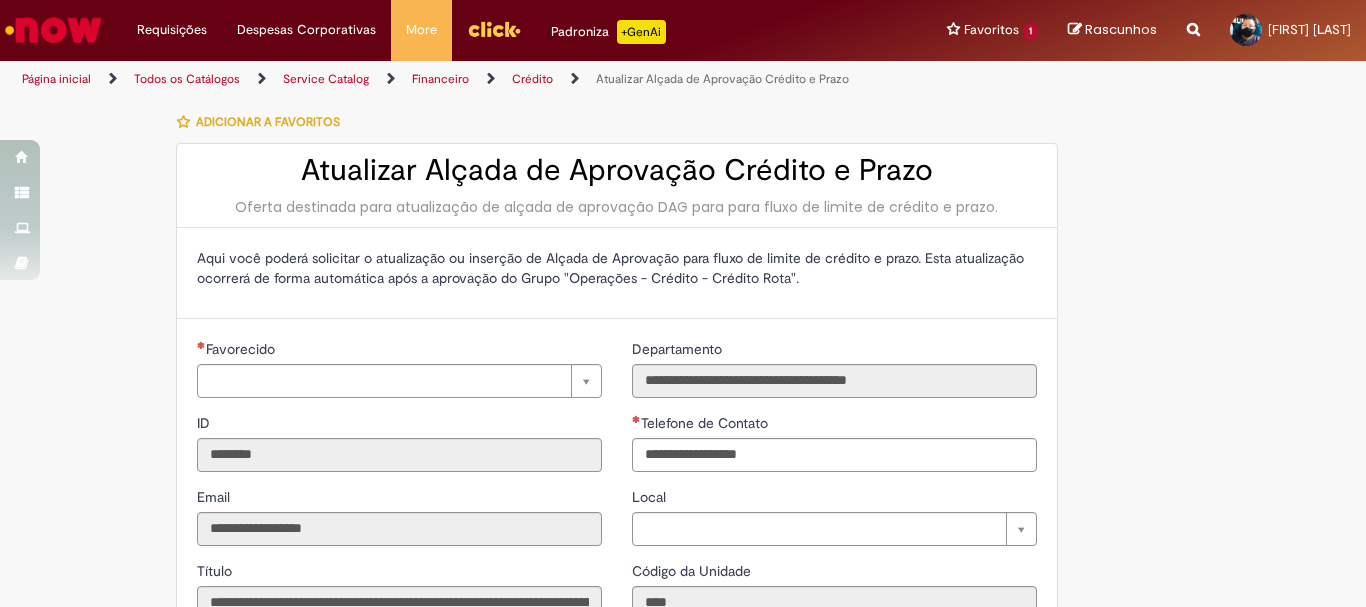 type on "**********" 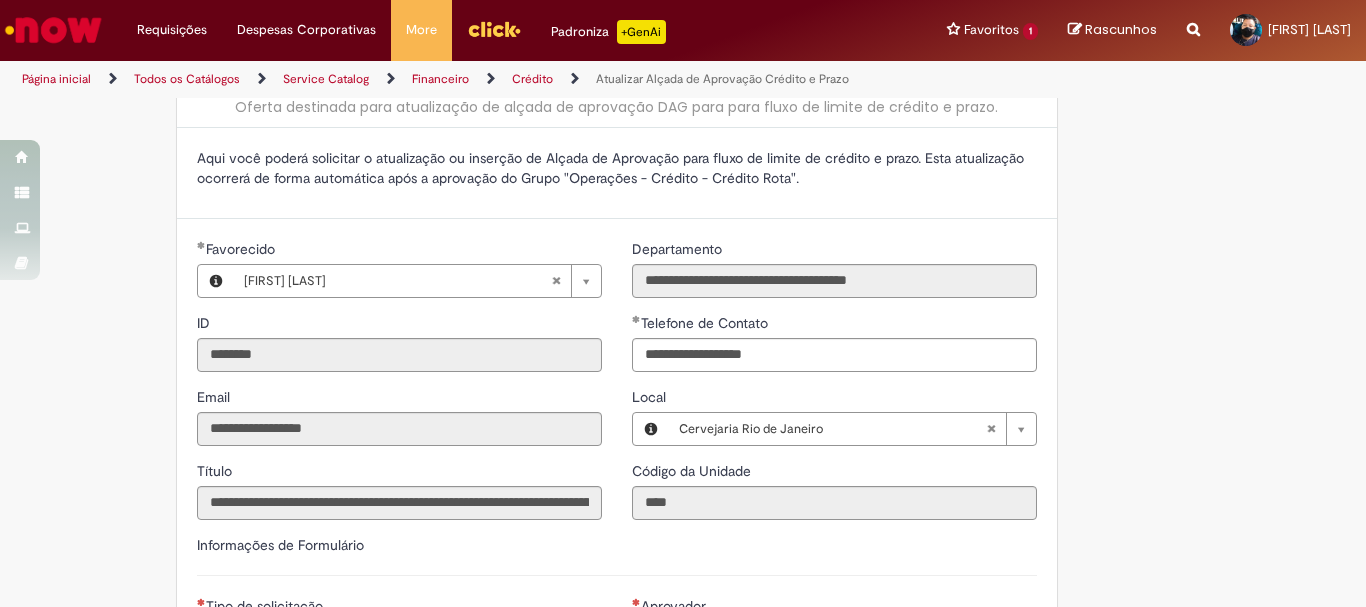 scroll, scrollTop: 0, scrollLeft: 0, axis: both 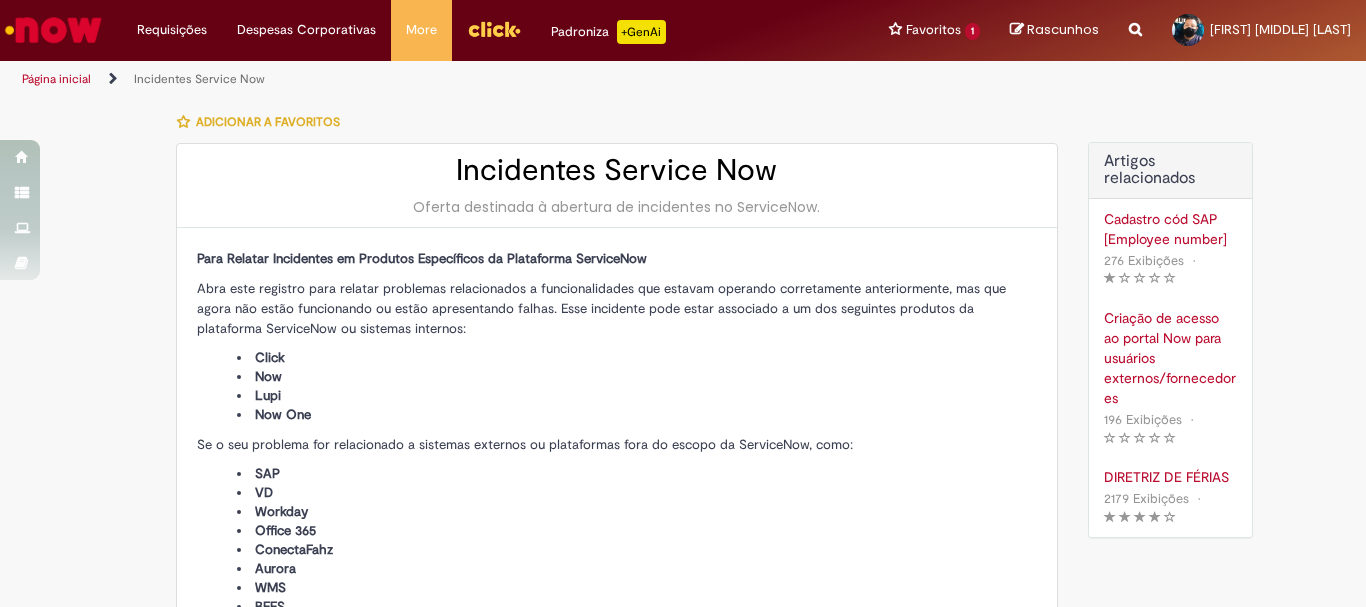 type on "**********" 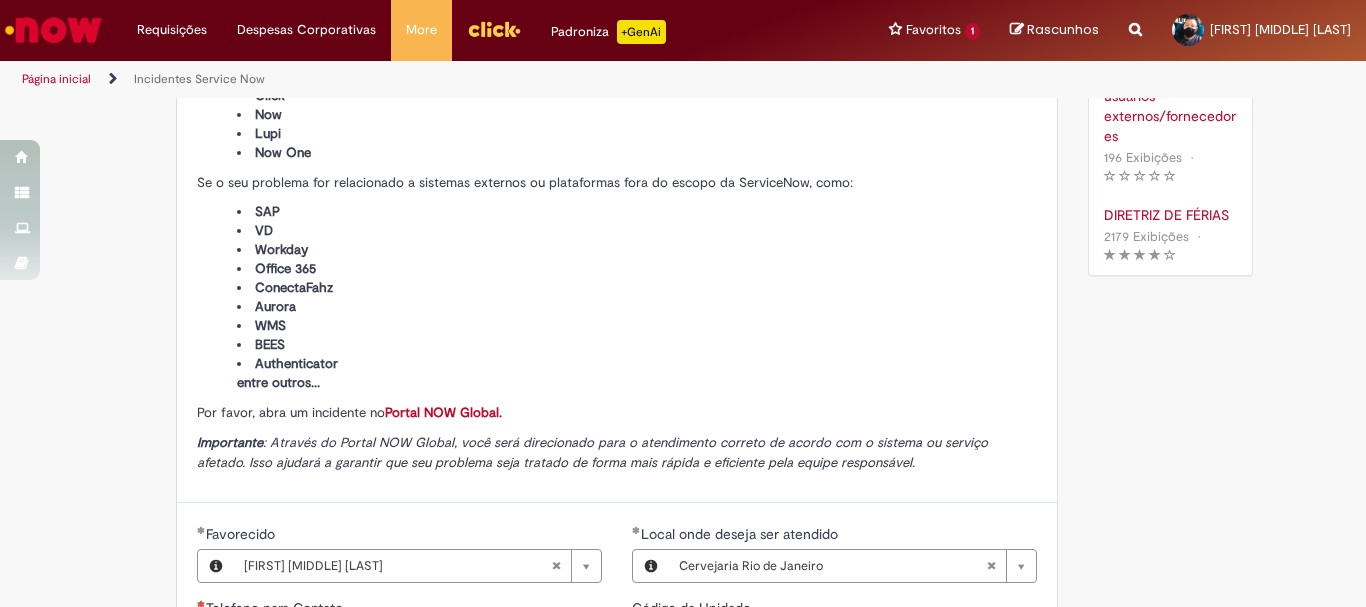 scroll, scrollTop: 162, scrollLeft: 0, axis: vertical 